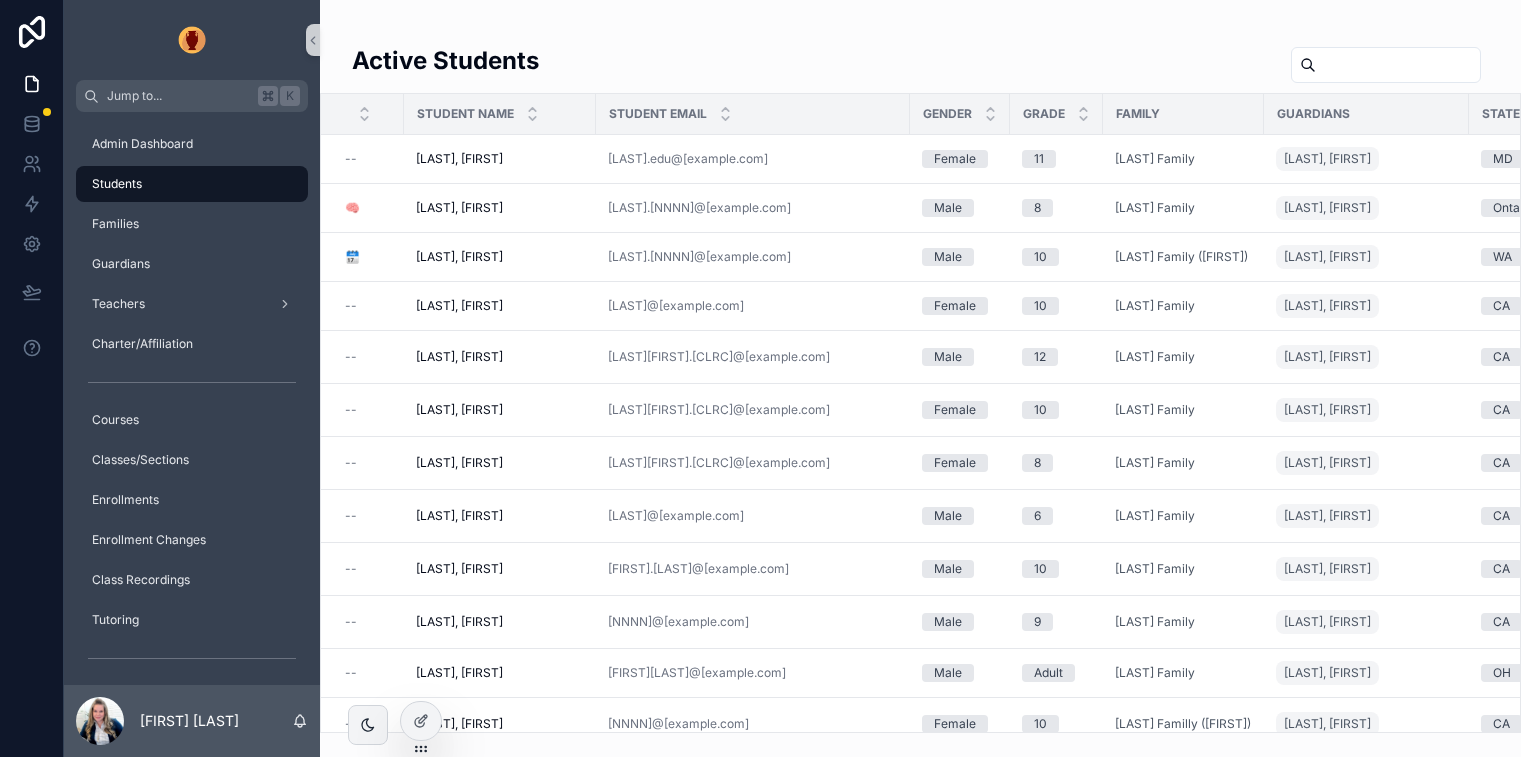 scroll, scrollTop: 0, scrollLeft: 0, axis: both 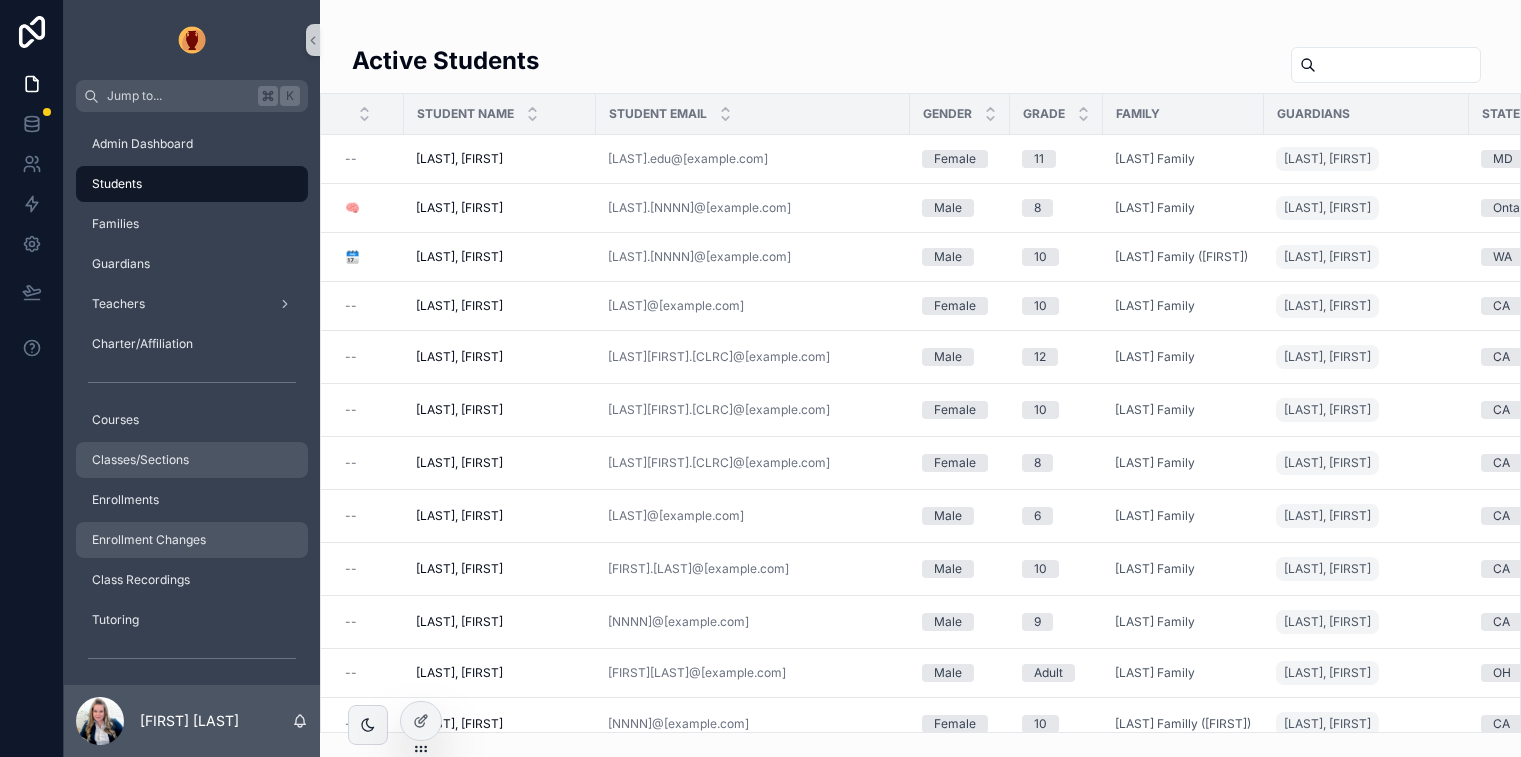 drag, startPoint x: 202, startPoint y: 527, endPoint x: 258, endPoint y: 454, distance: 92.00543 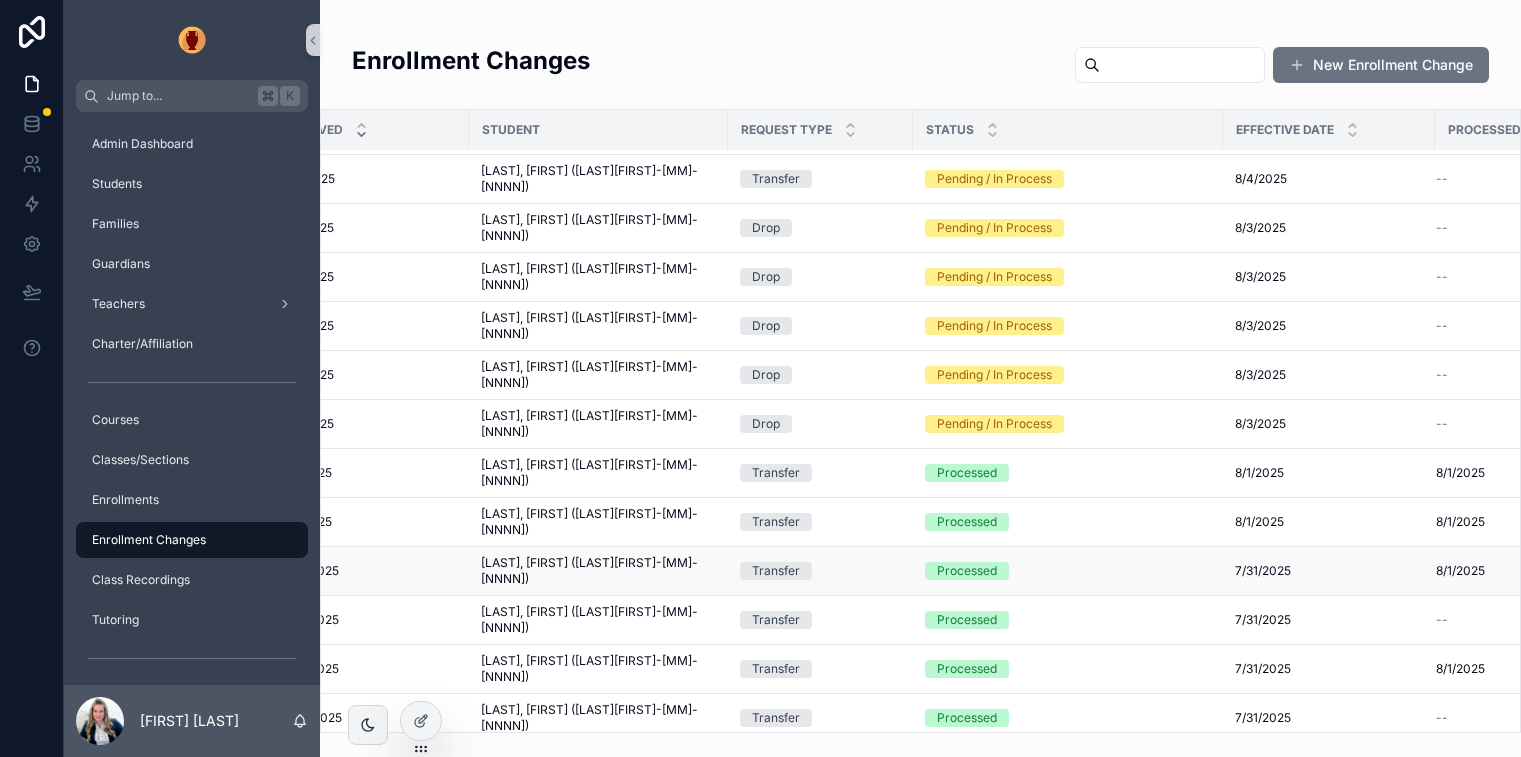 scroll, scrollTop: 143, scrollLeft: 0, axis: vertical 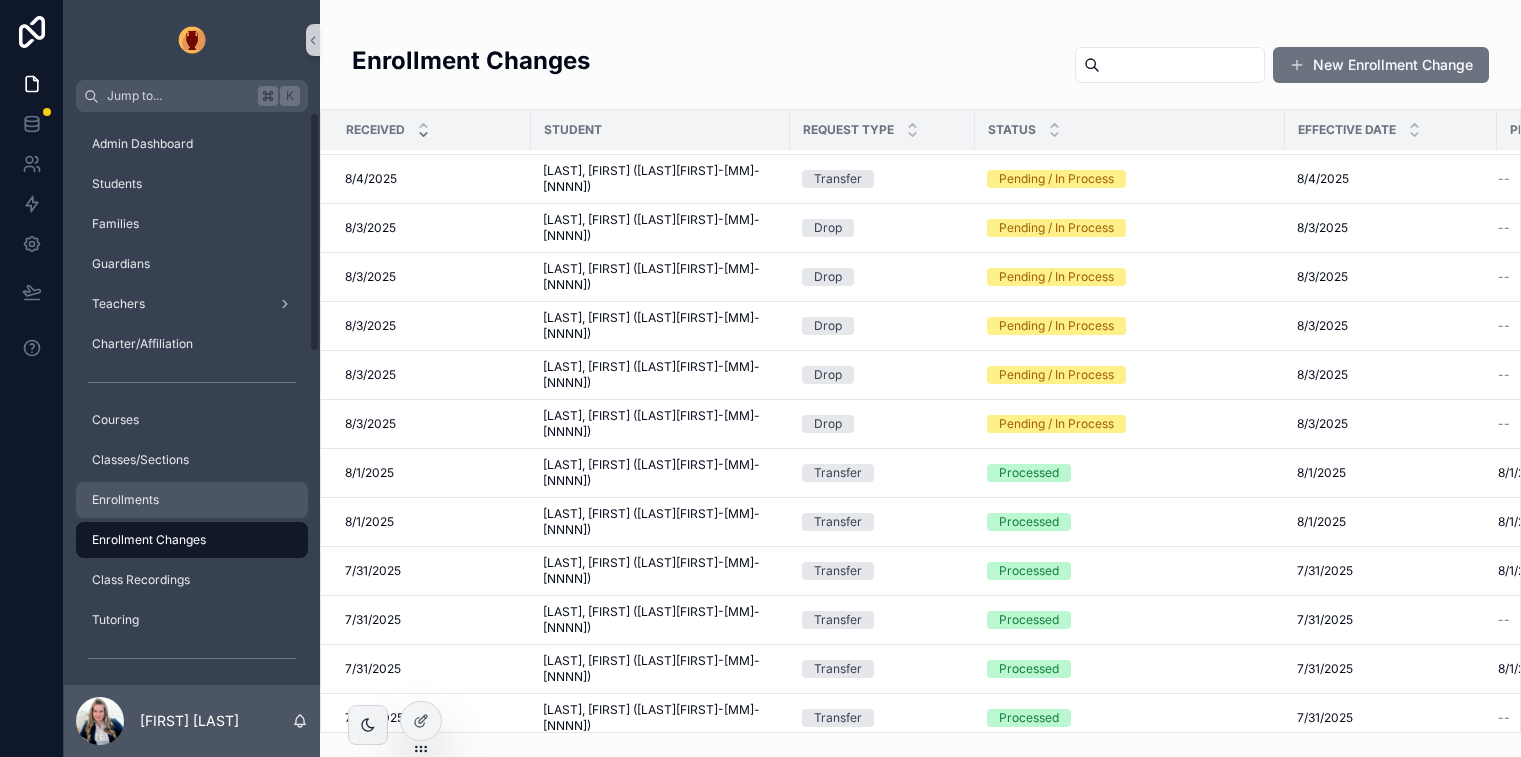 click on "Enrollments" at bounding box center (125, 500) 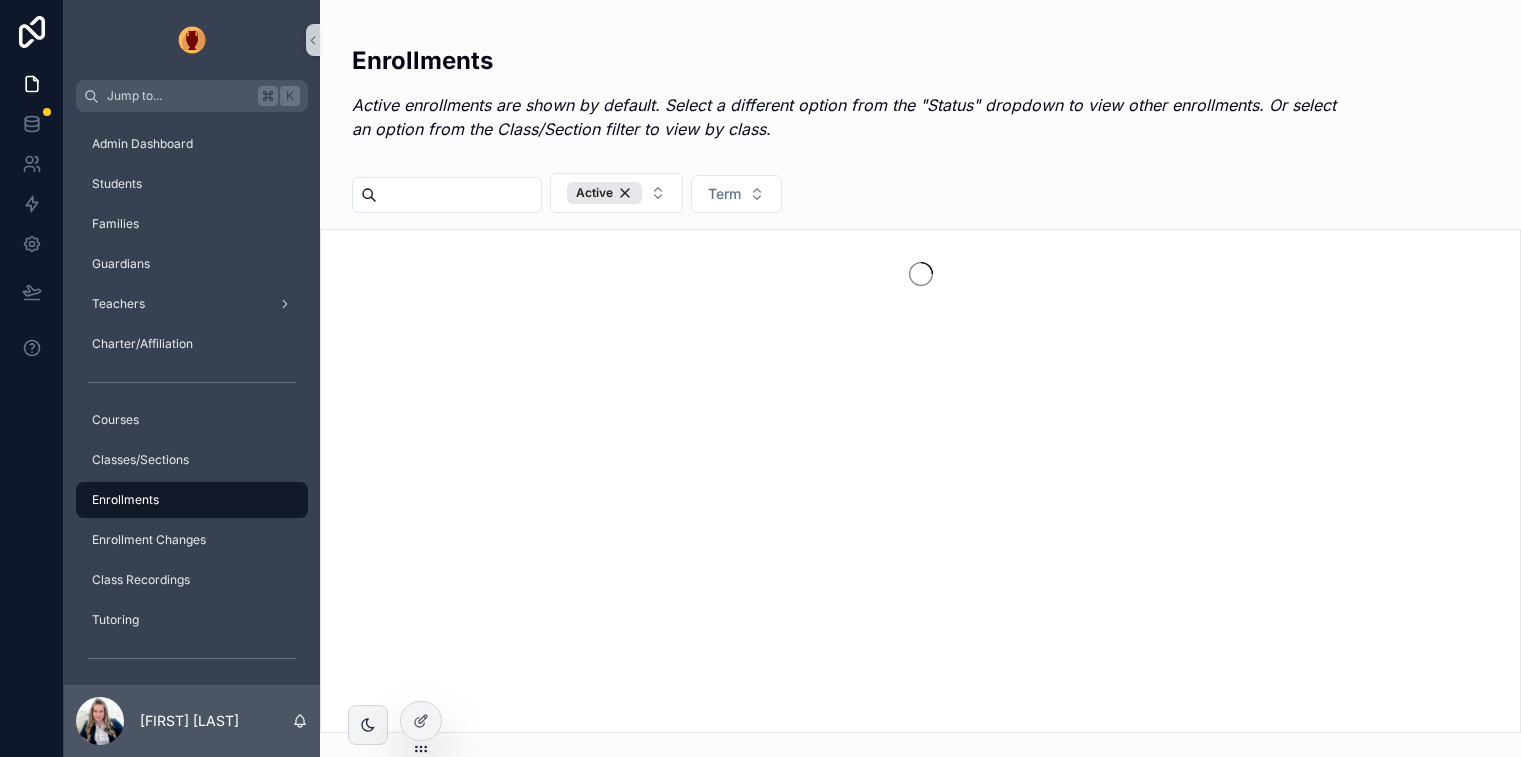 click at bounding box center [459, 195] 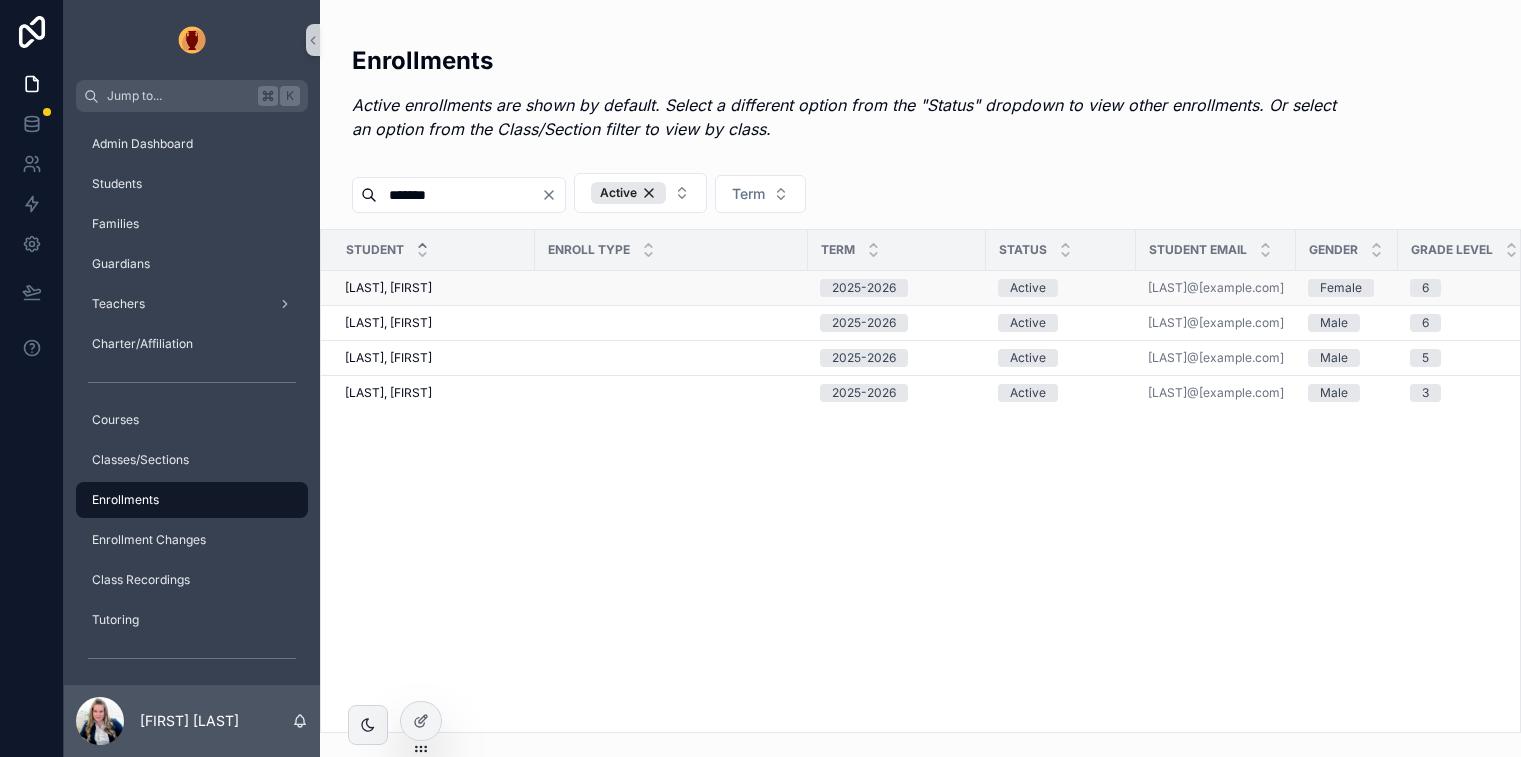 type on "*******" 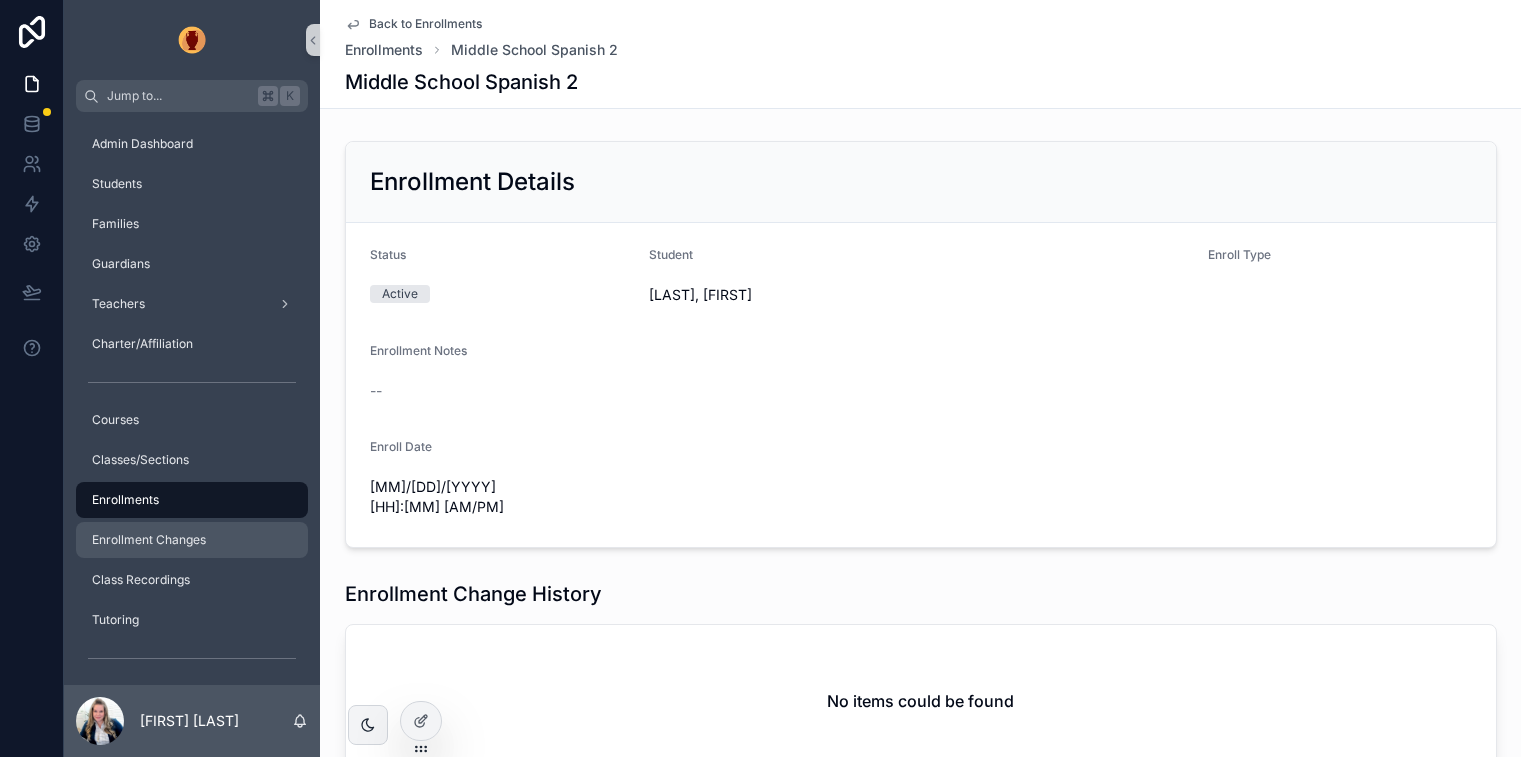 click on "Enrollment Changes" at bounding box center (149, 540) 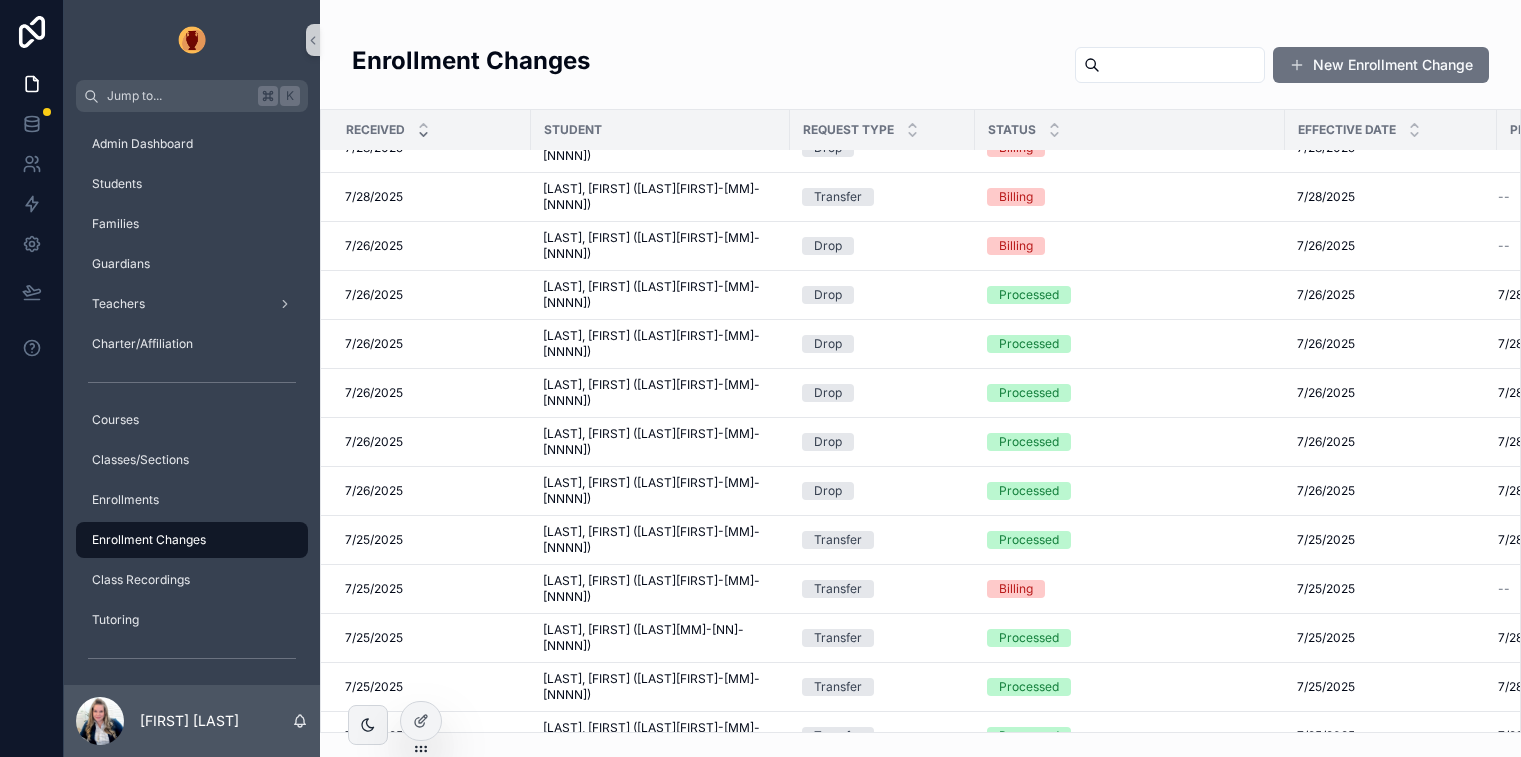 scroll, scrollTop: 864, scrollLeft: 0, axis: vertical 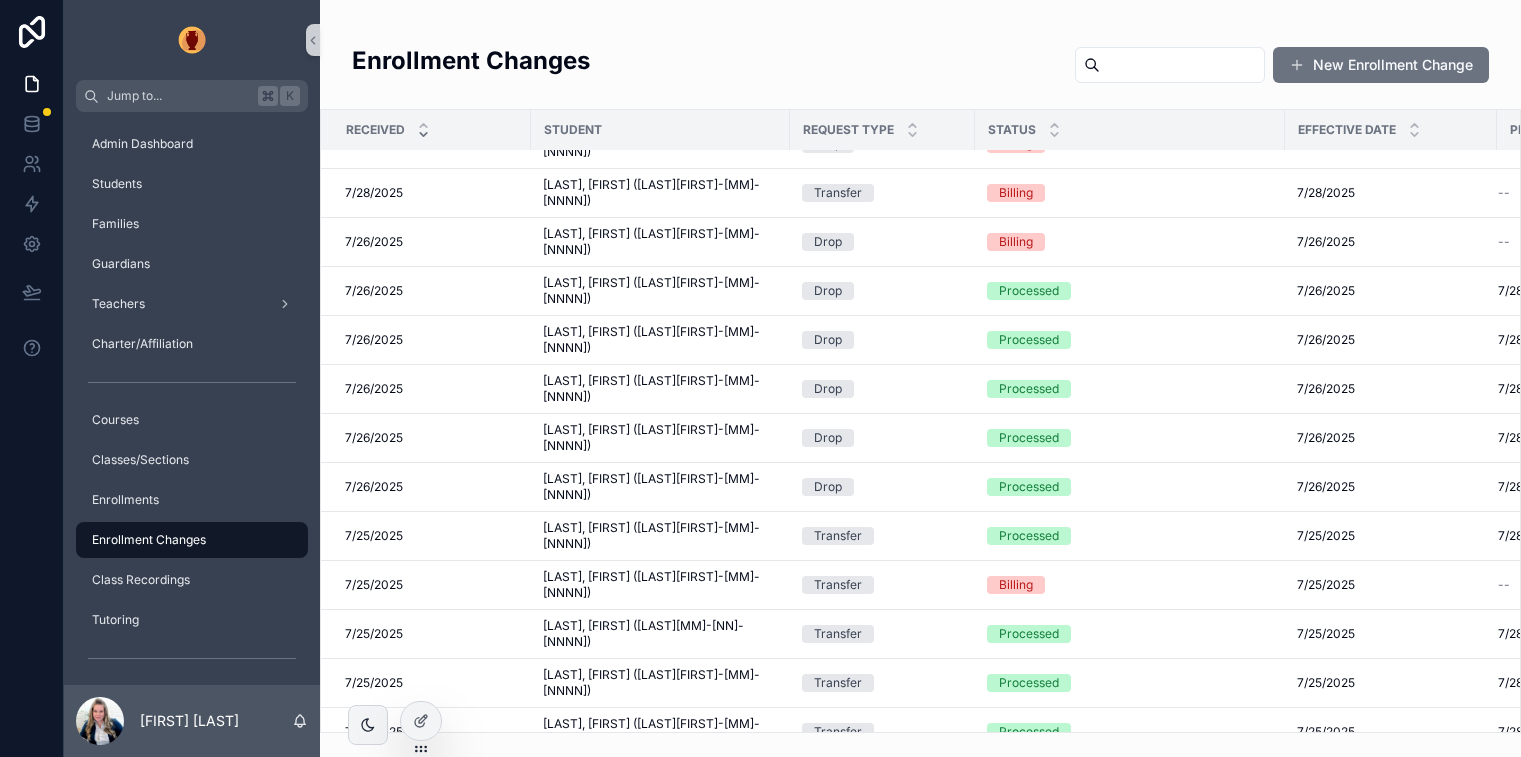 click at bounding box center (1170, 65) 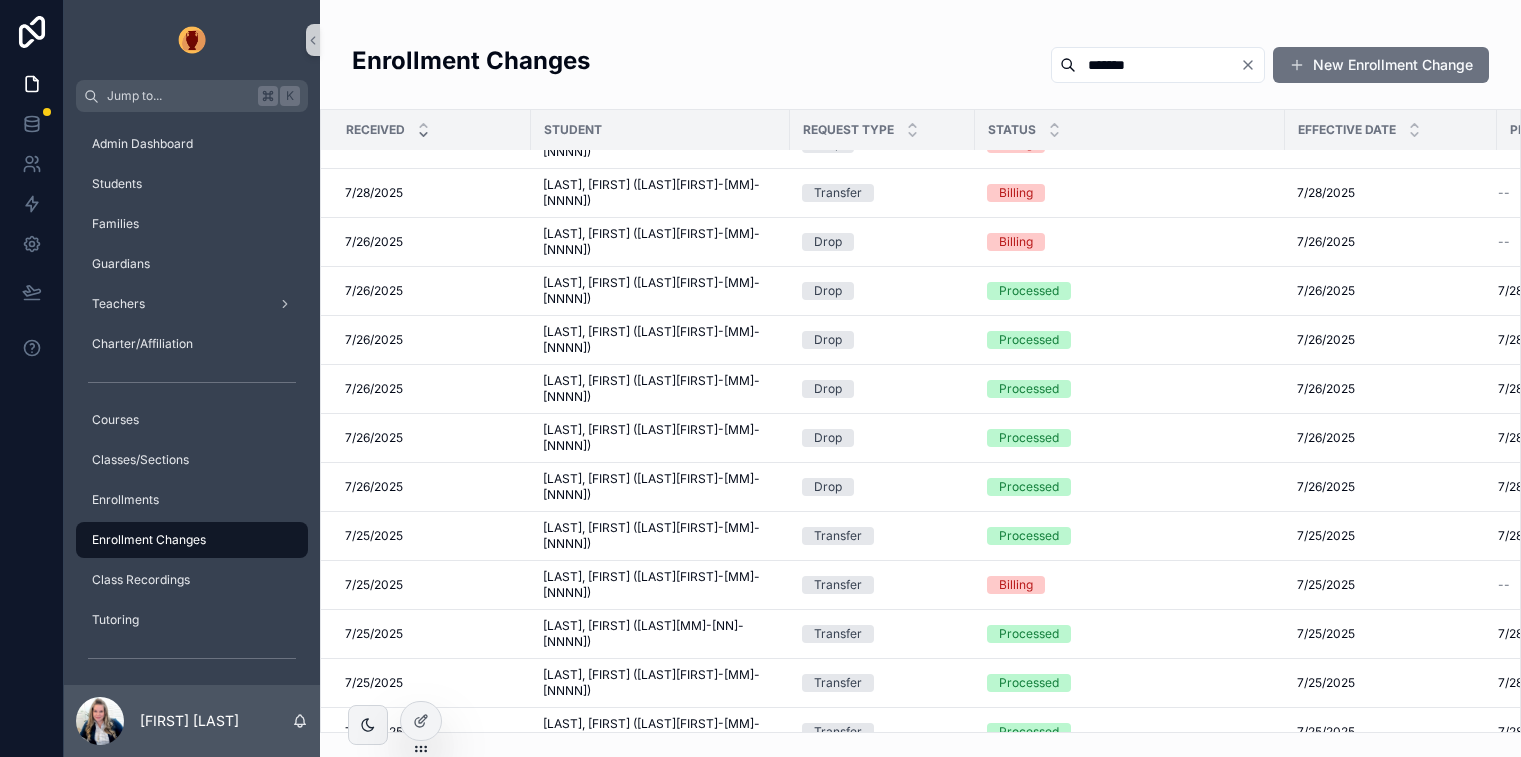 type on "*******" 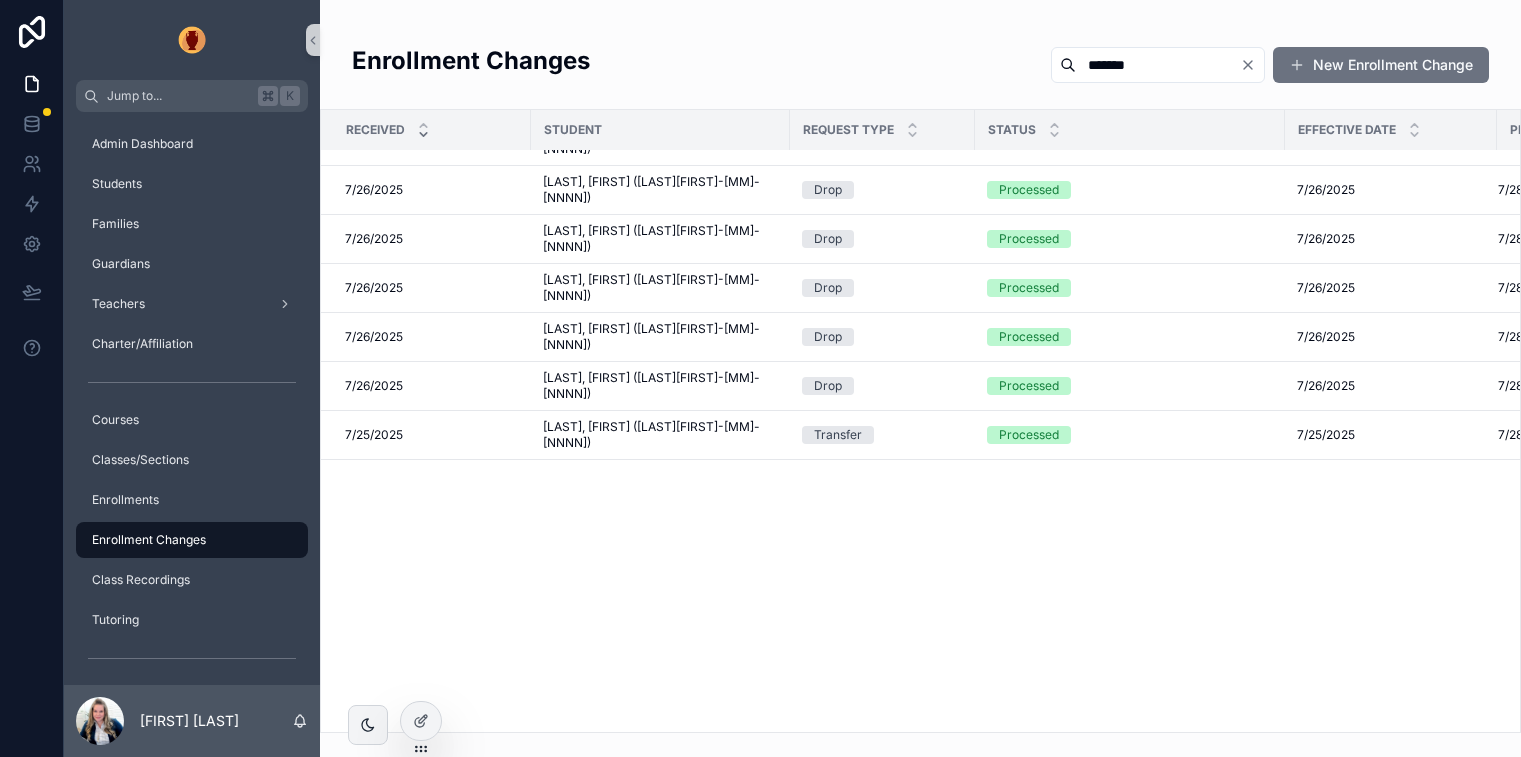 scroll, scrollTop: 0, scrollLeft: 0, axis: both 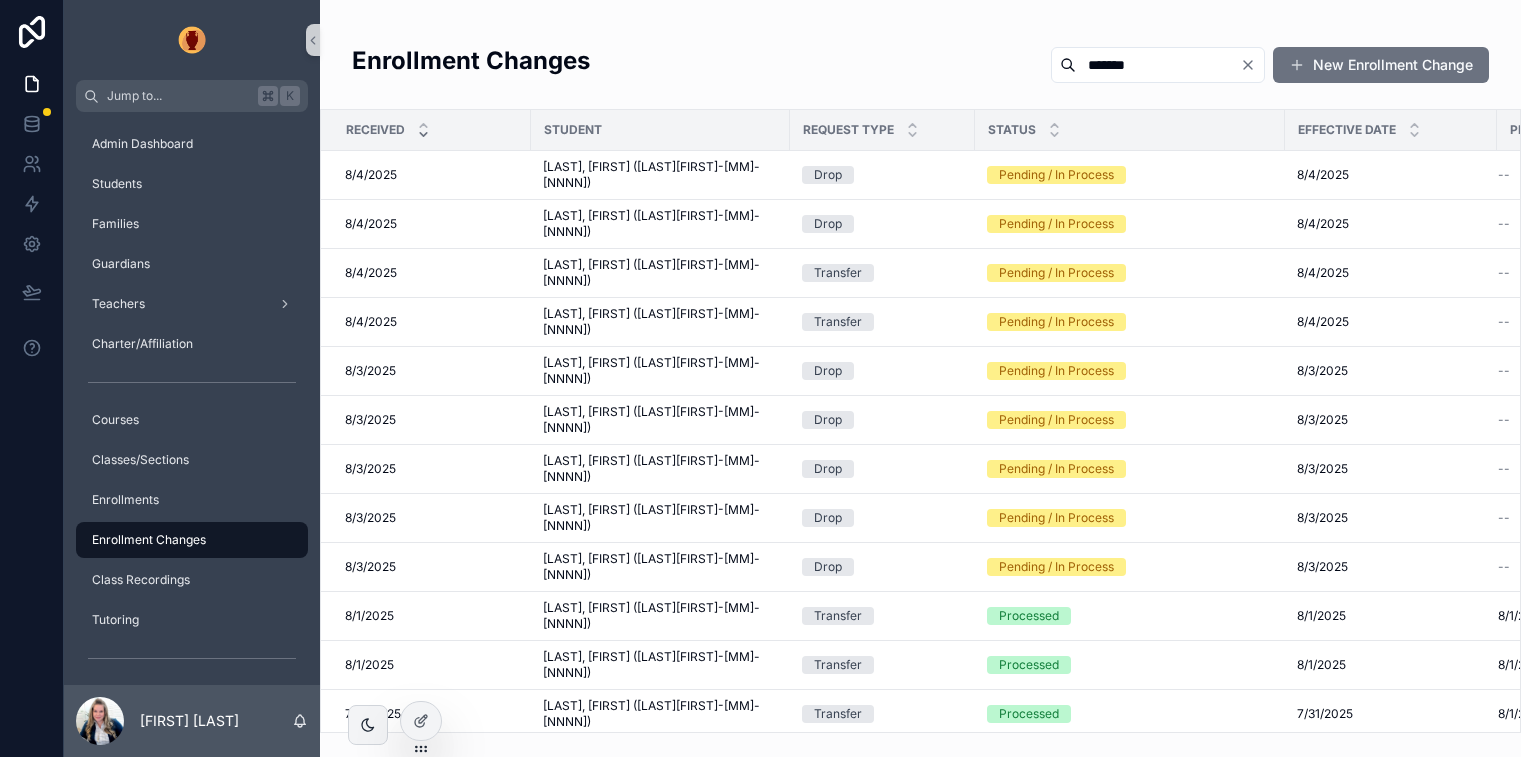 click 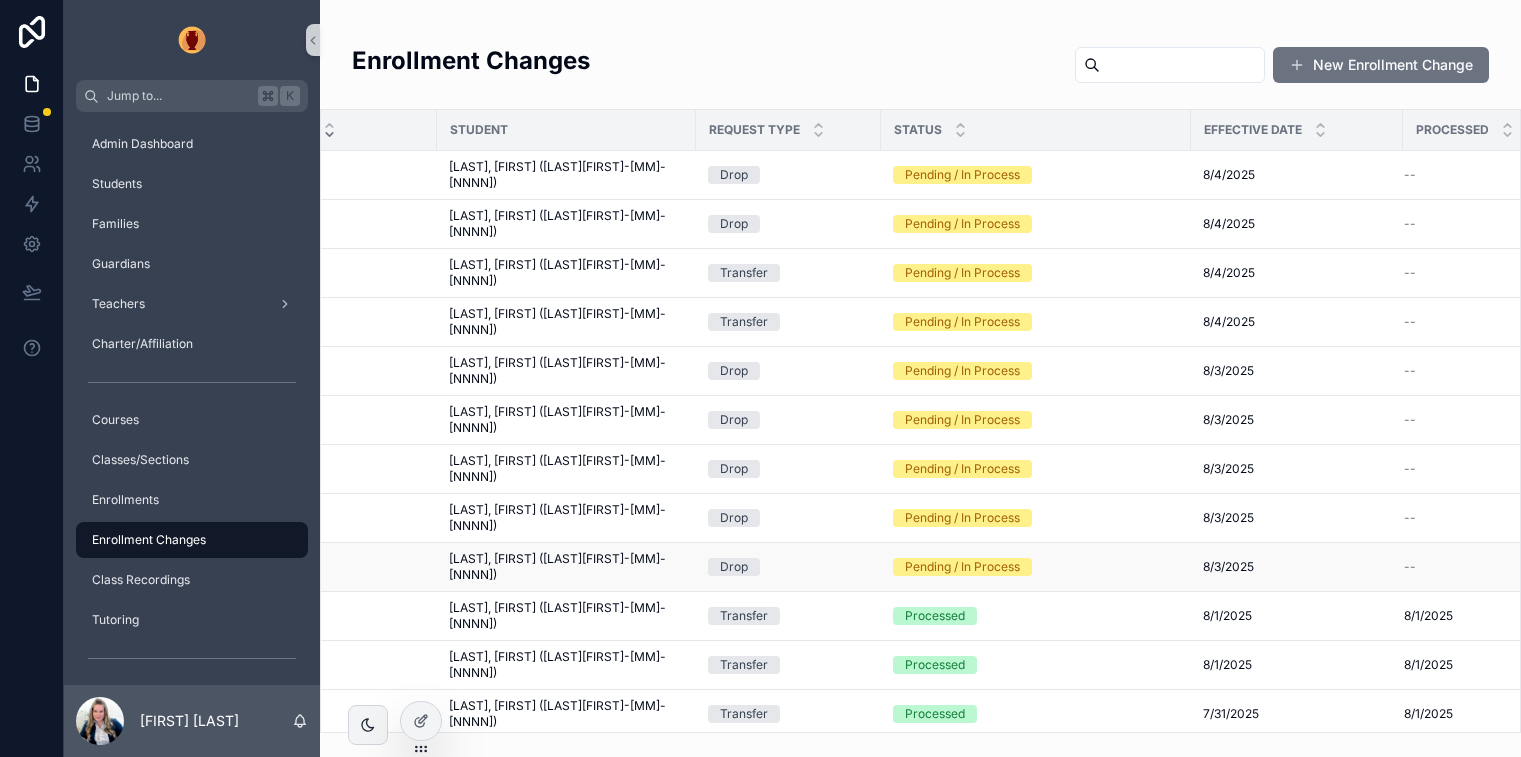 scroll, scrollTop: 0, scrollLeft: 0, axis: both 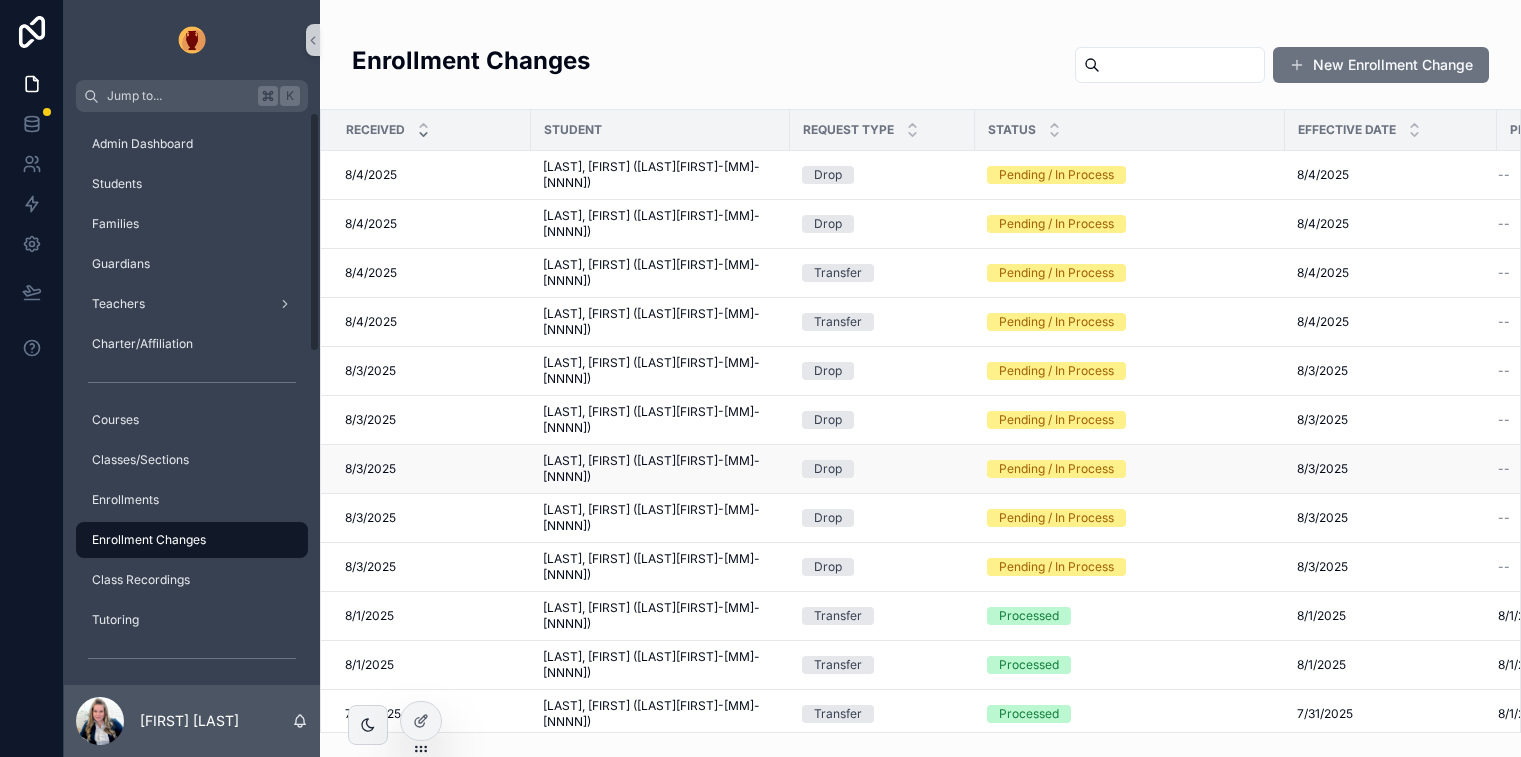 click on "[LAST], [FIRST] ([LAST][FIRST]-[MM]-[NNNN])" at bounding box center (660, 469) 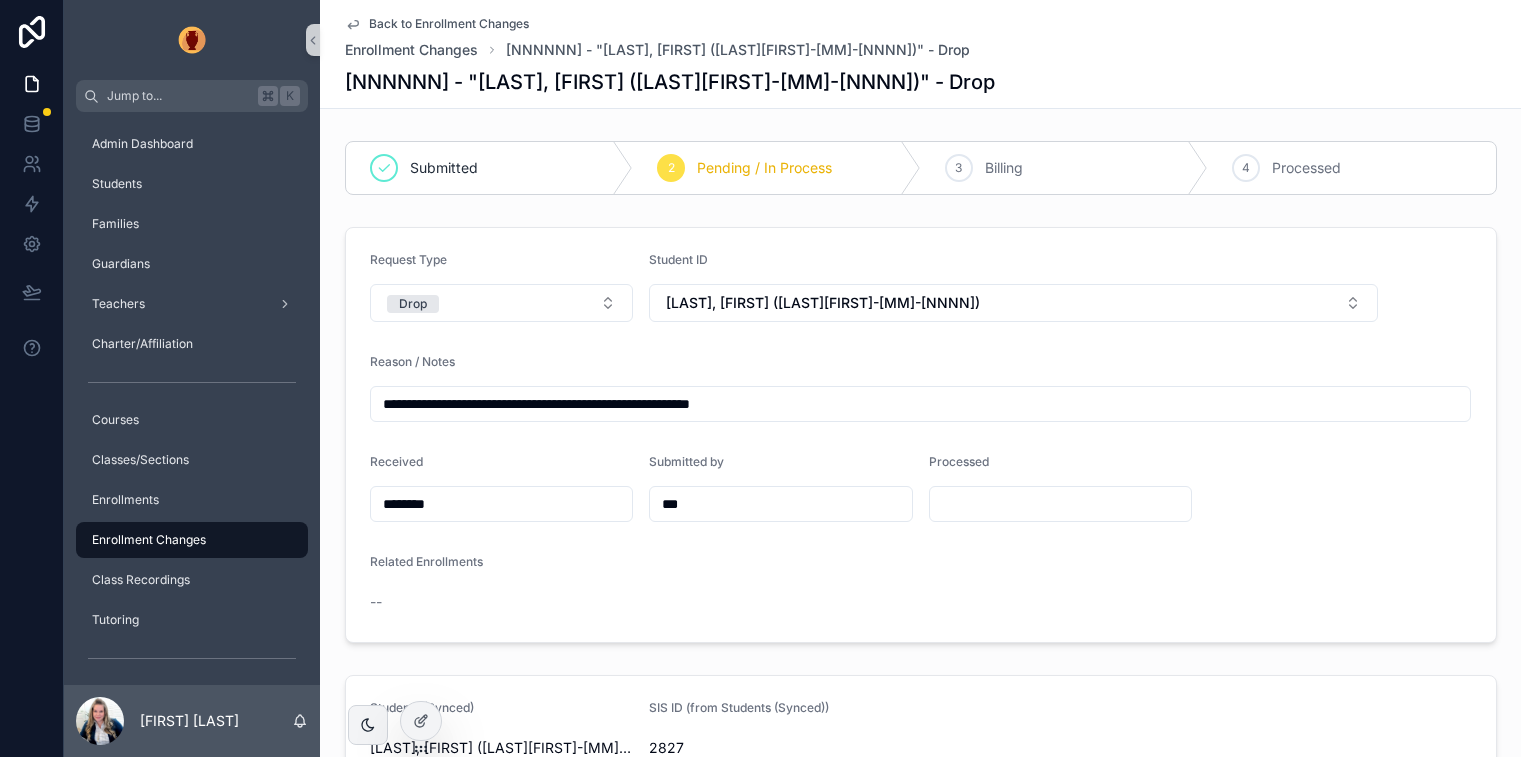 click 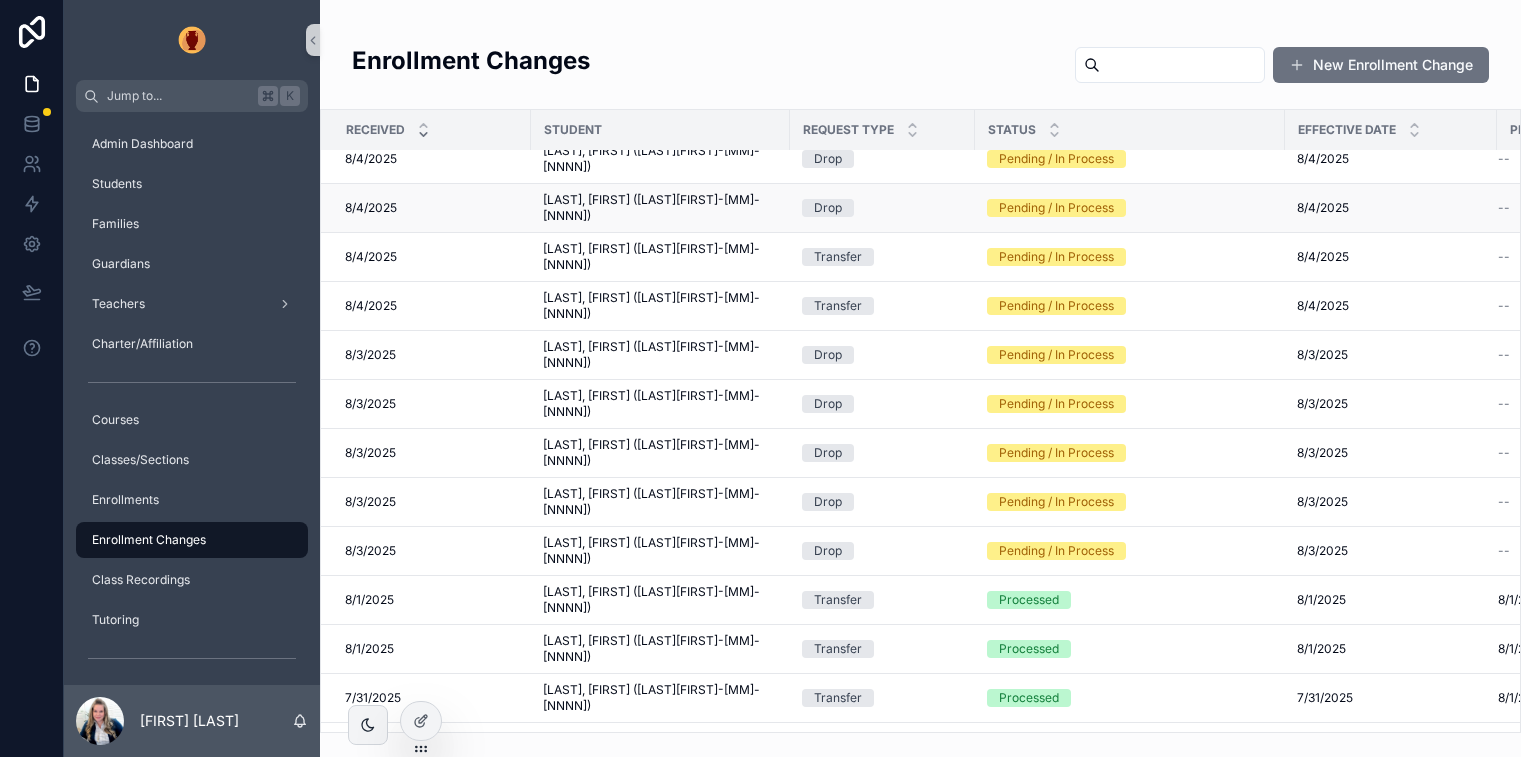 scroll, scrollTop: 0, scrollLeft: 0, axis: both 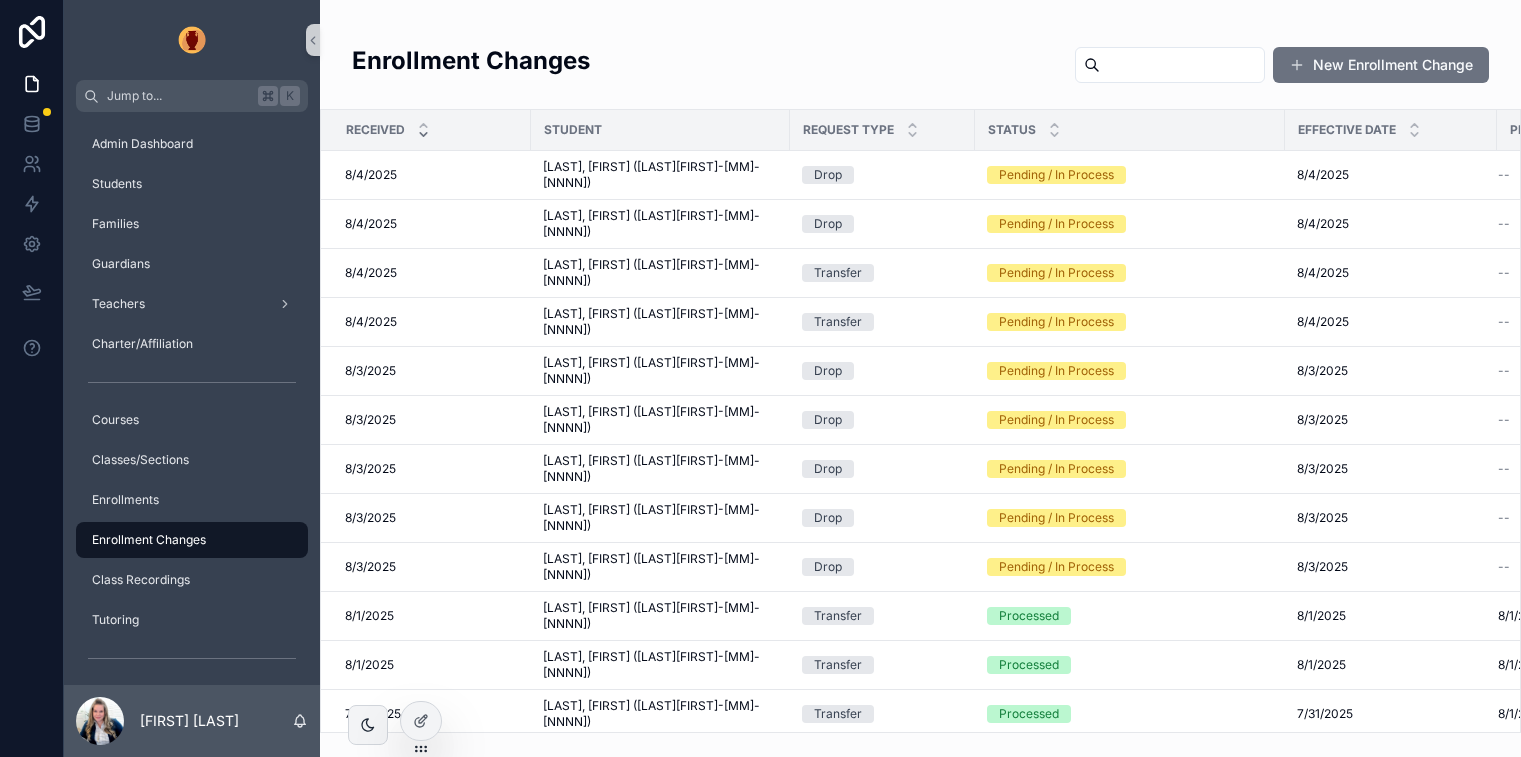 click at bounding box center [1182, 65] 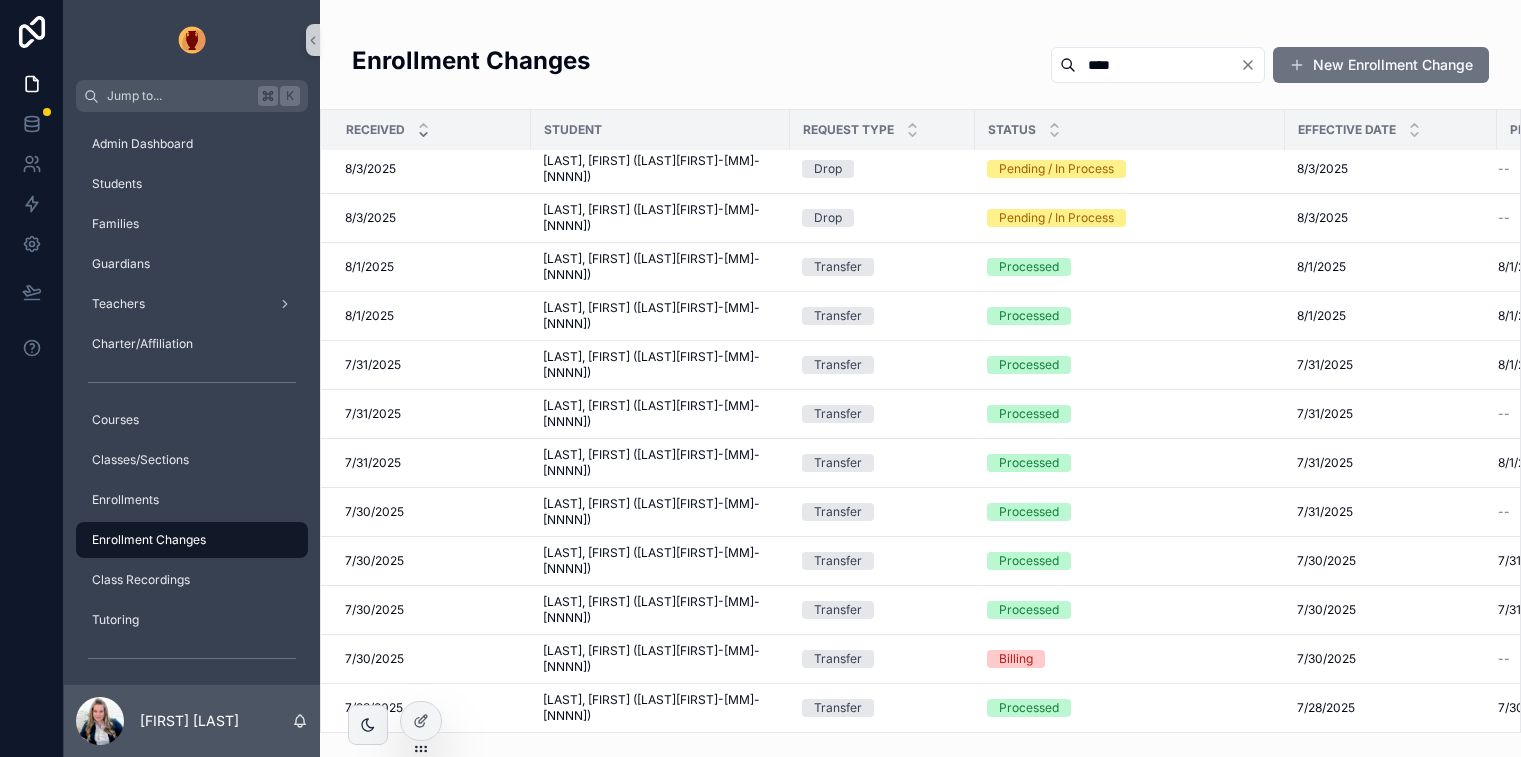 scroll, scrollTop: 394, scrollLeft: 0, axis: vertical 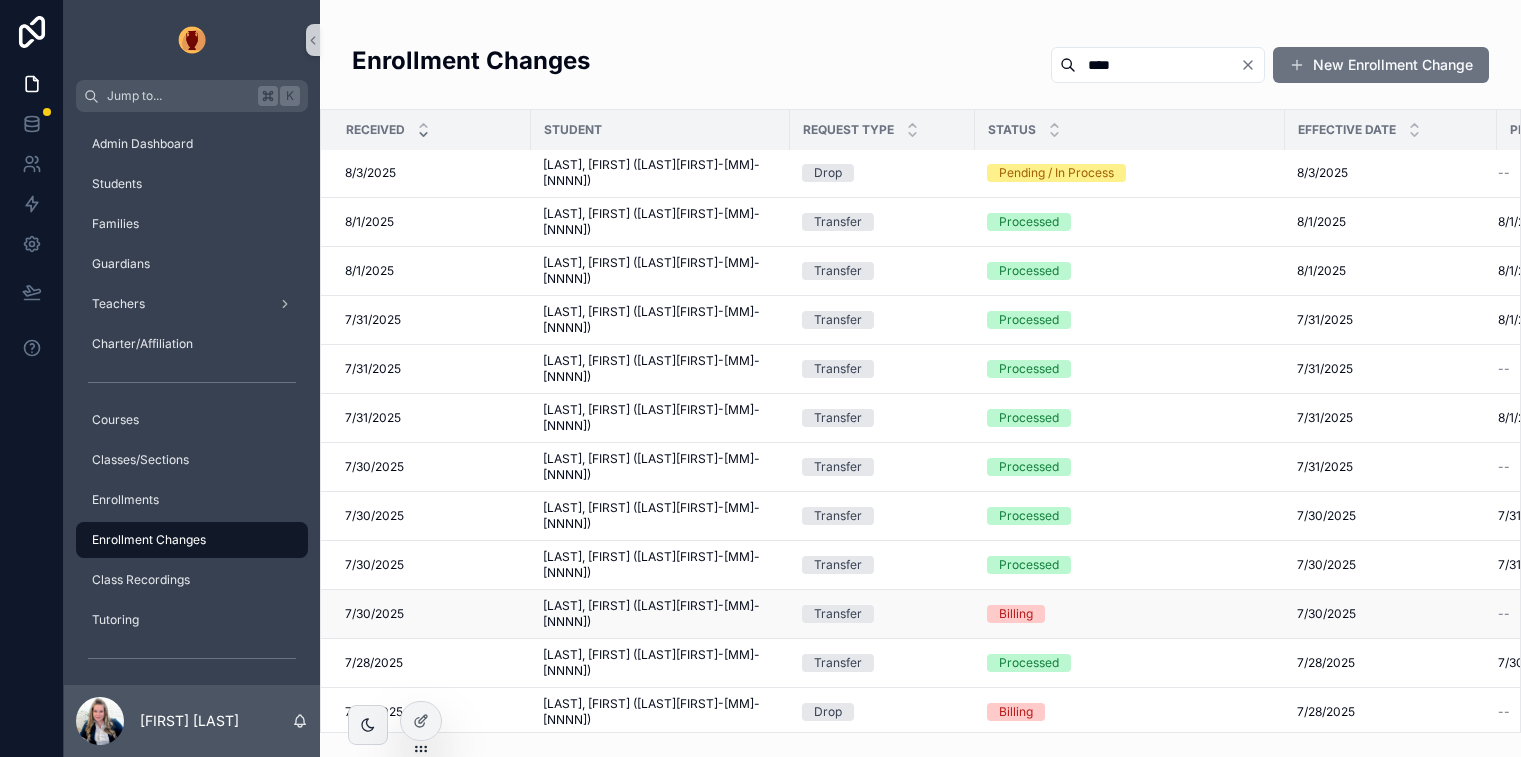 type on "****" 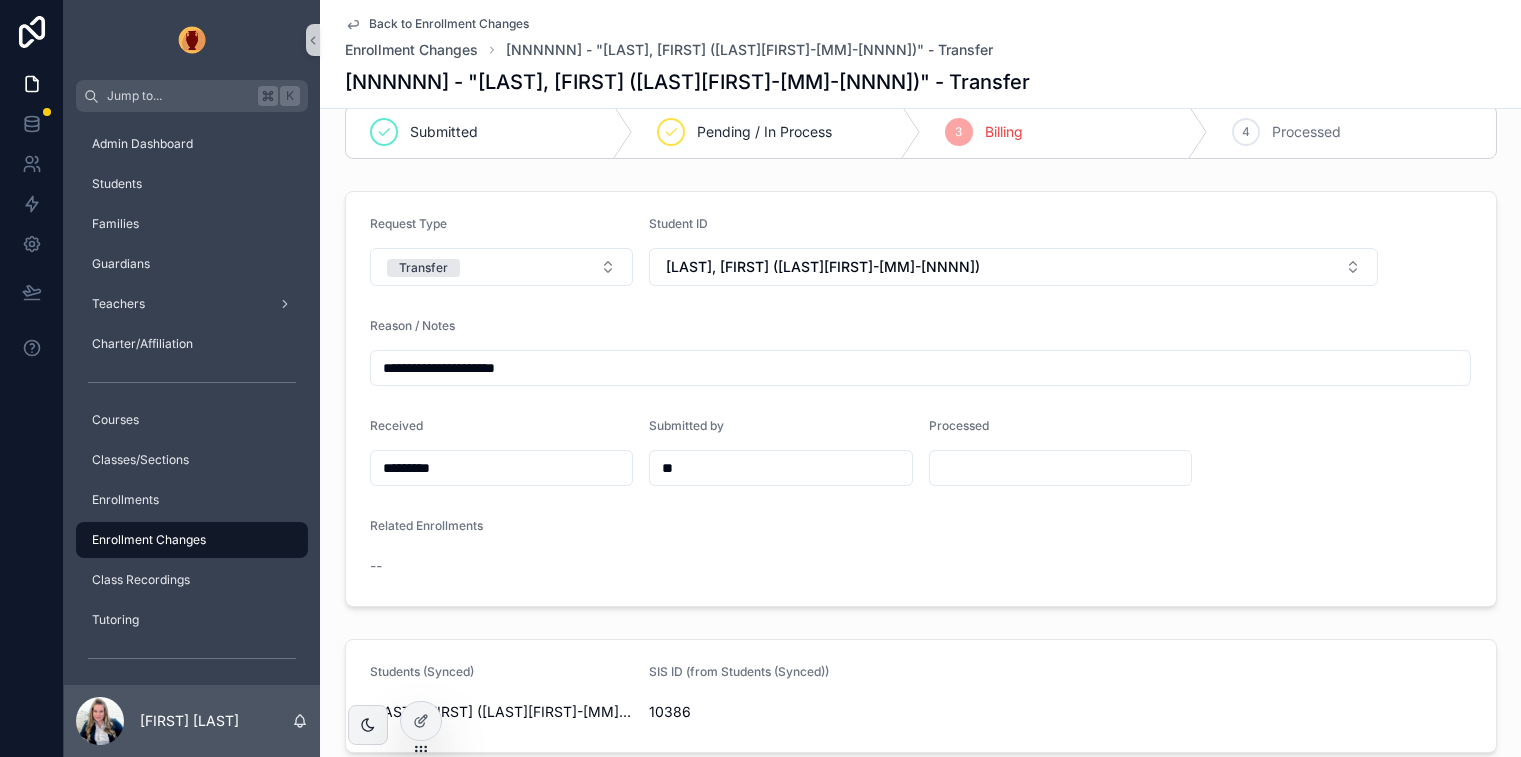 scroll, scrollTop: 0, scrollLeft: 0, axis: both 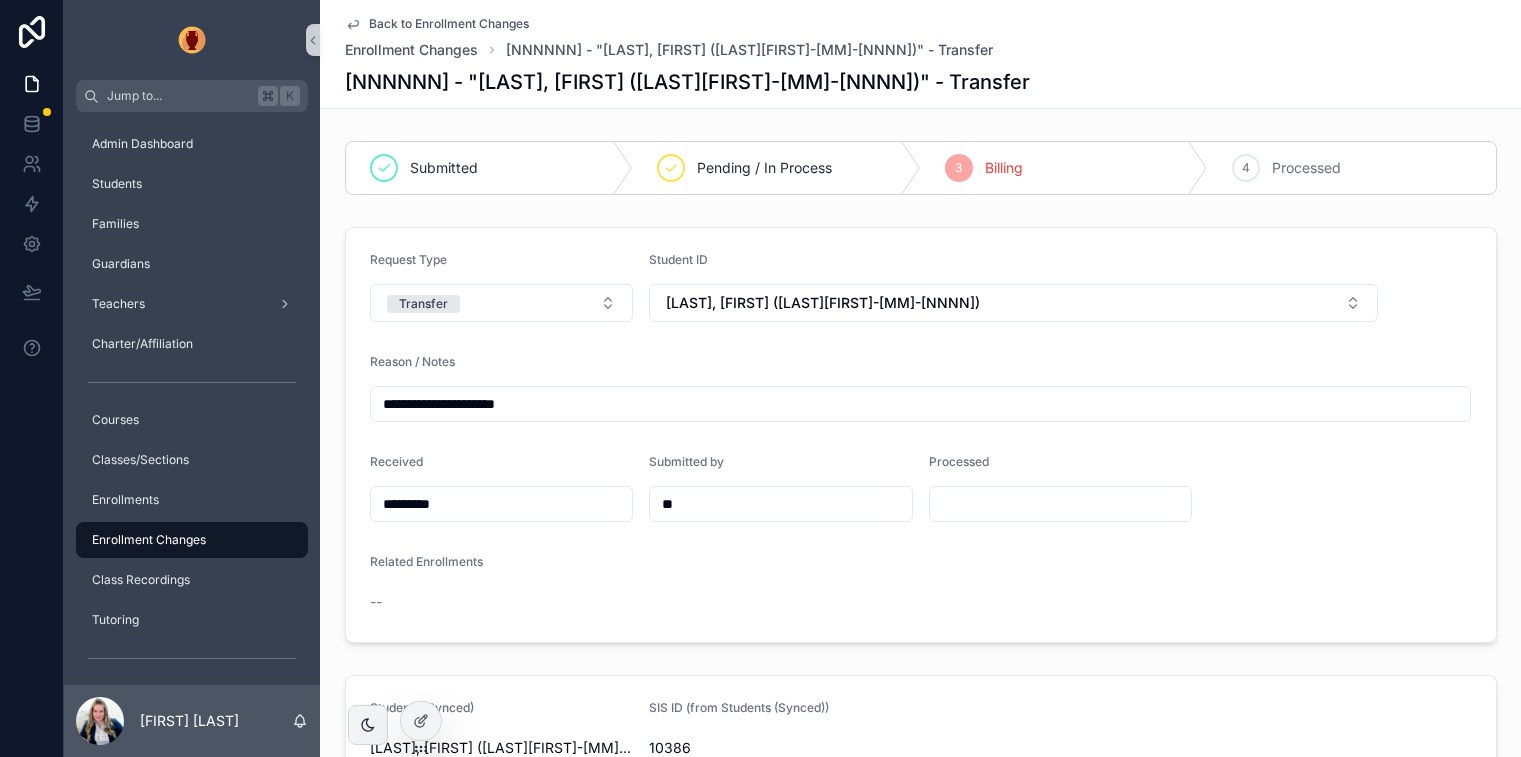 click on "**********" at bounding box center (921, 404) 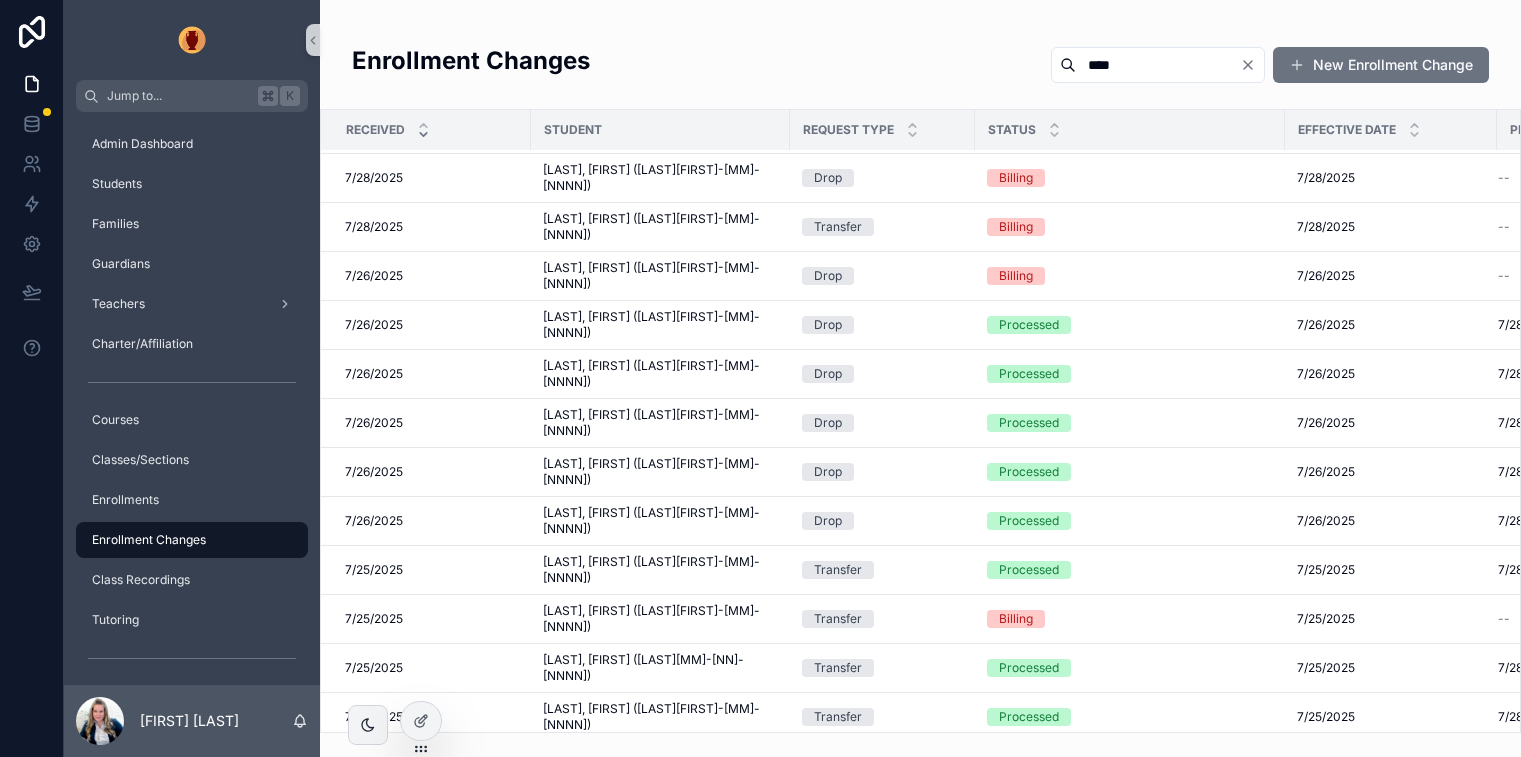 scroll, scrollTop: 0, scrollLeft: 0, axis: both 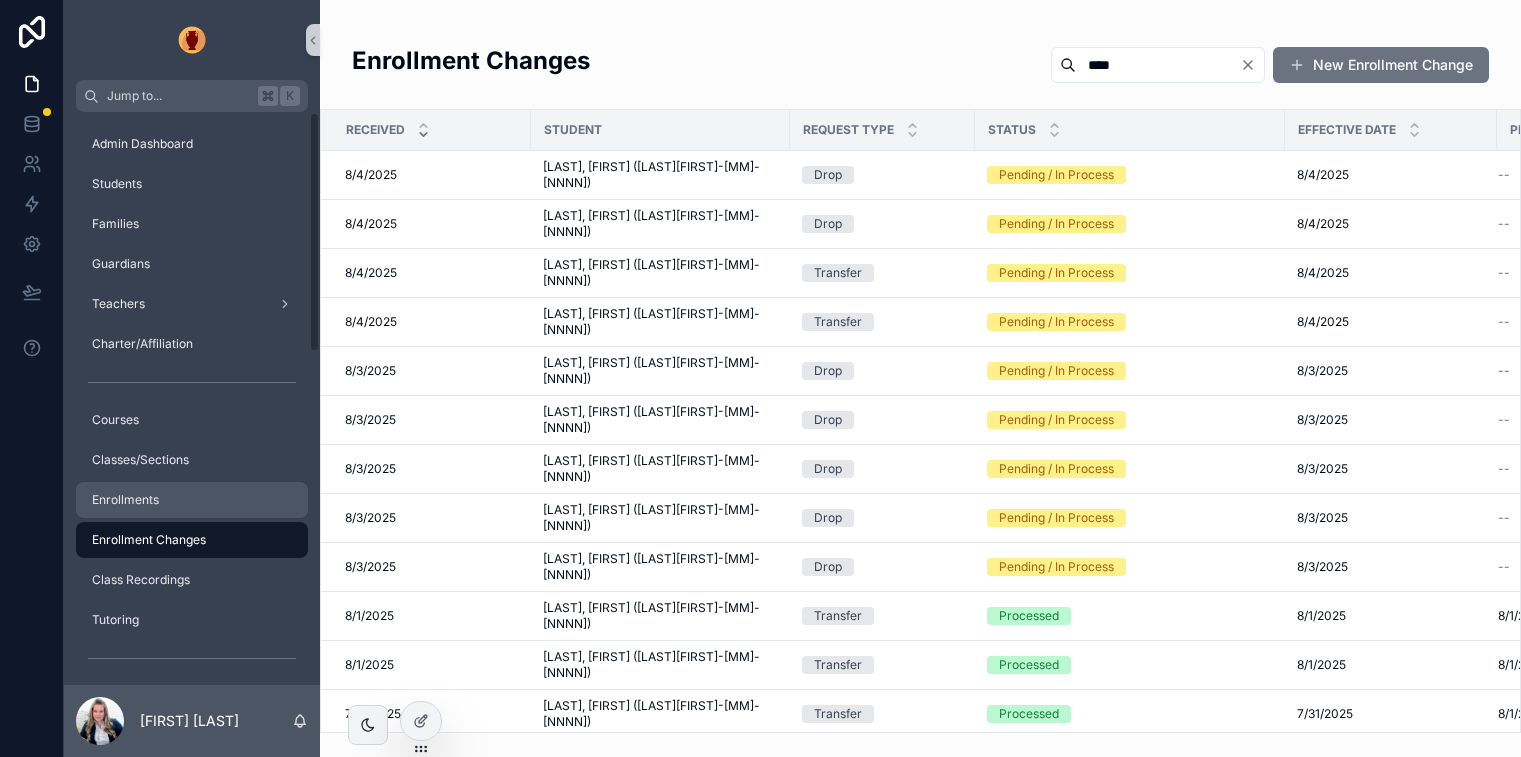 click on "Enrollments" at bounding box center [125, 500] 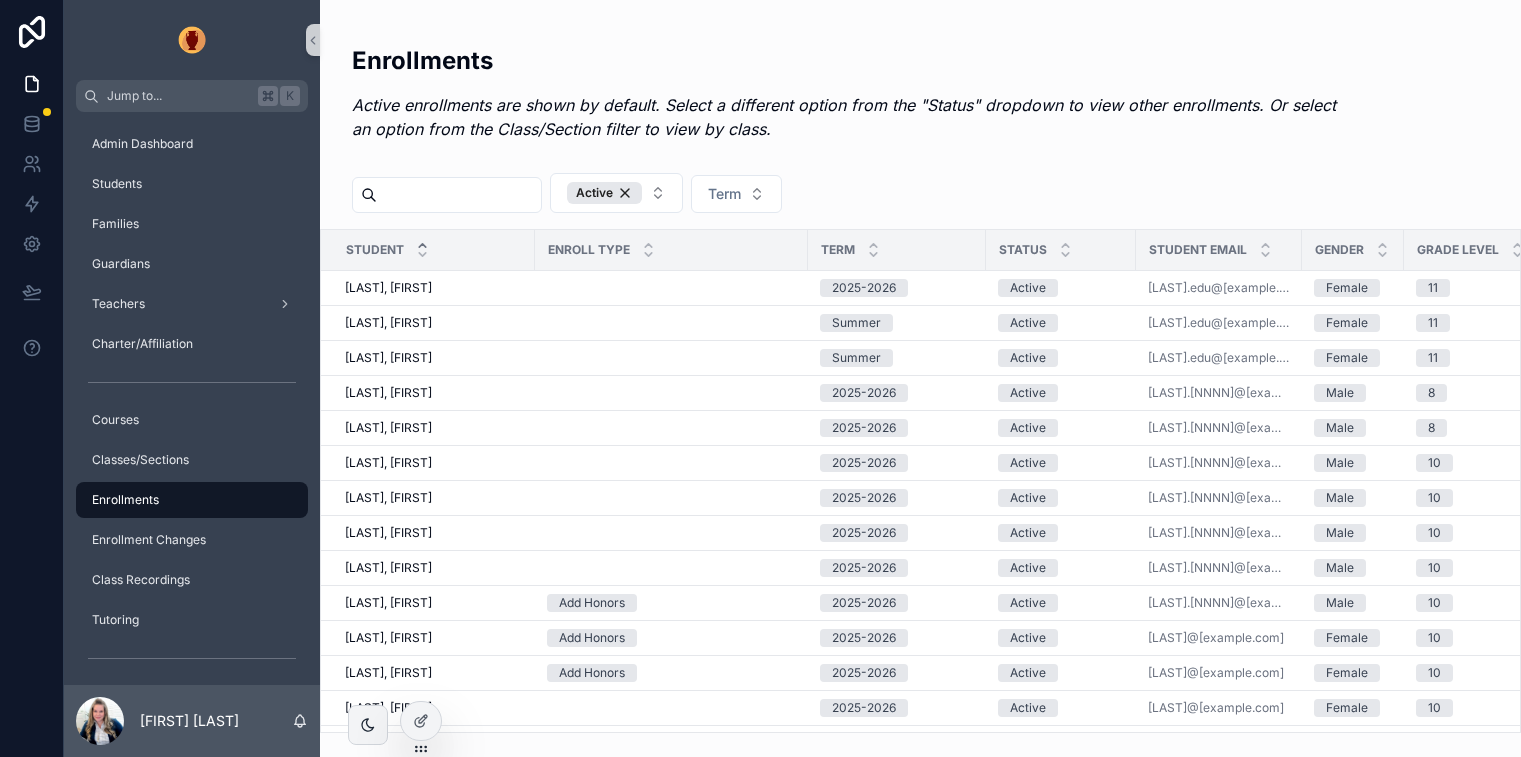 click at bounding box center (459, 195) 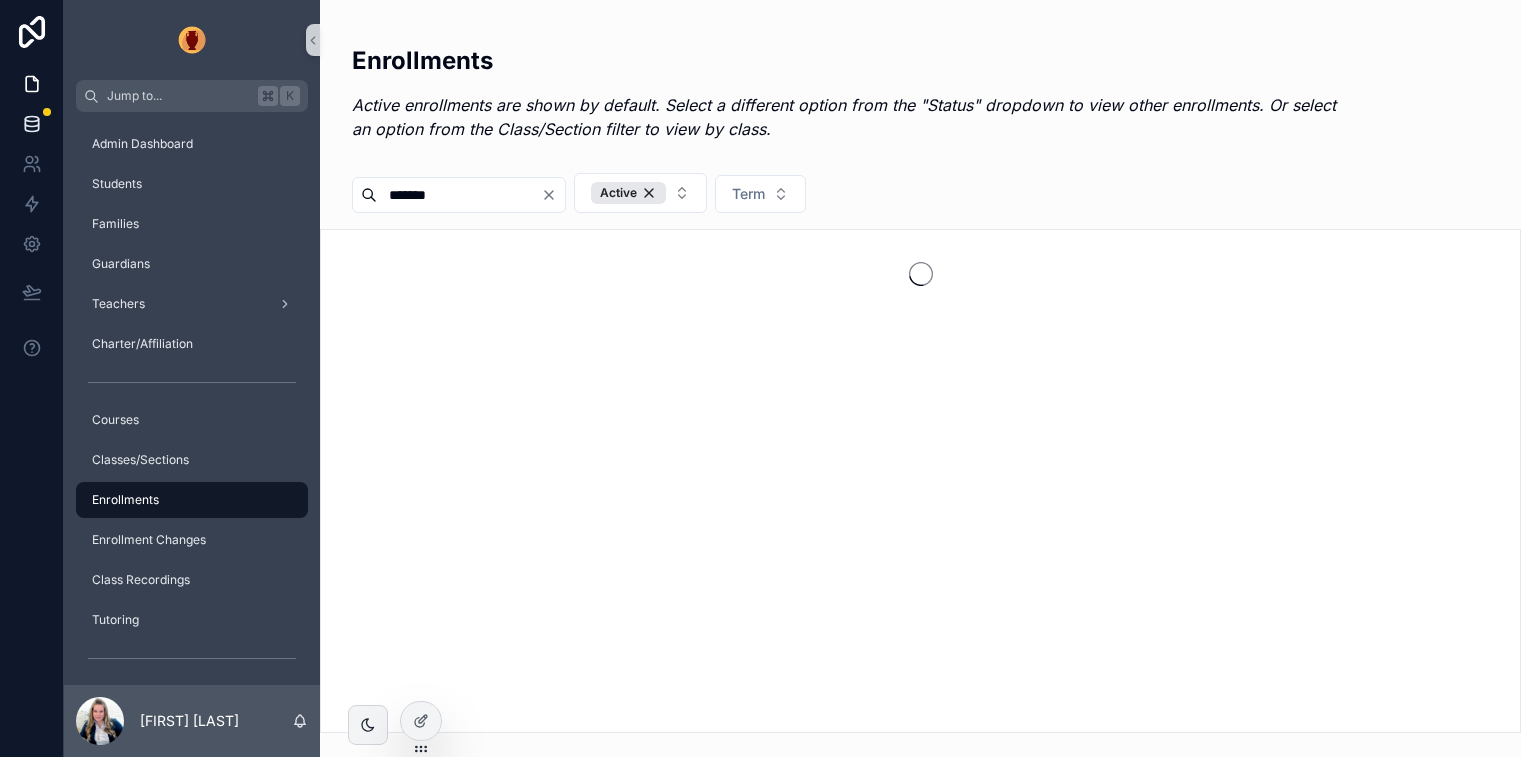 type on "*******" 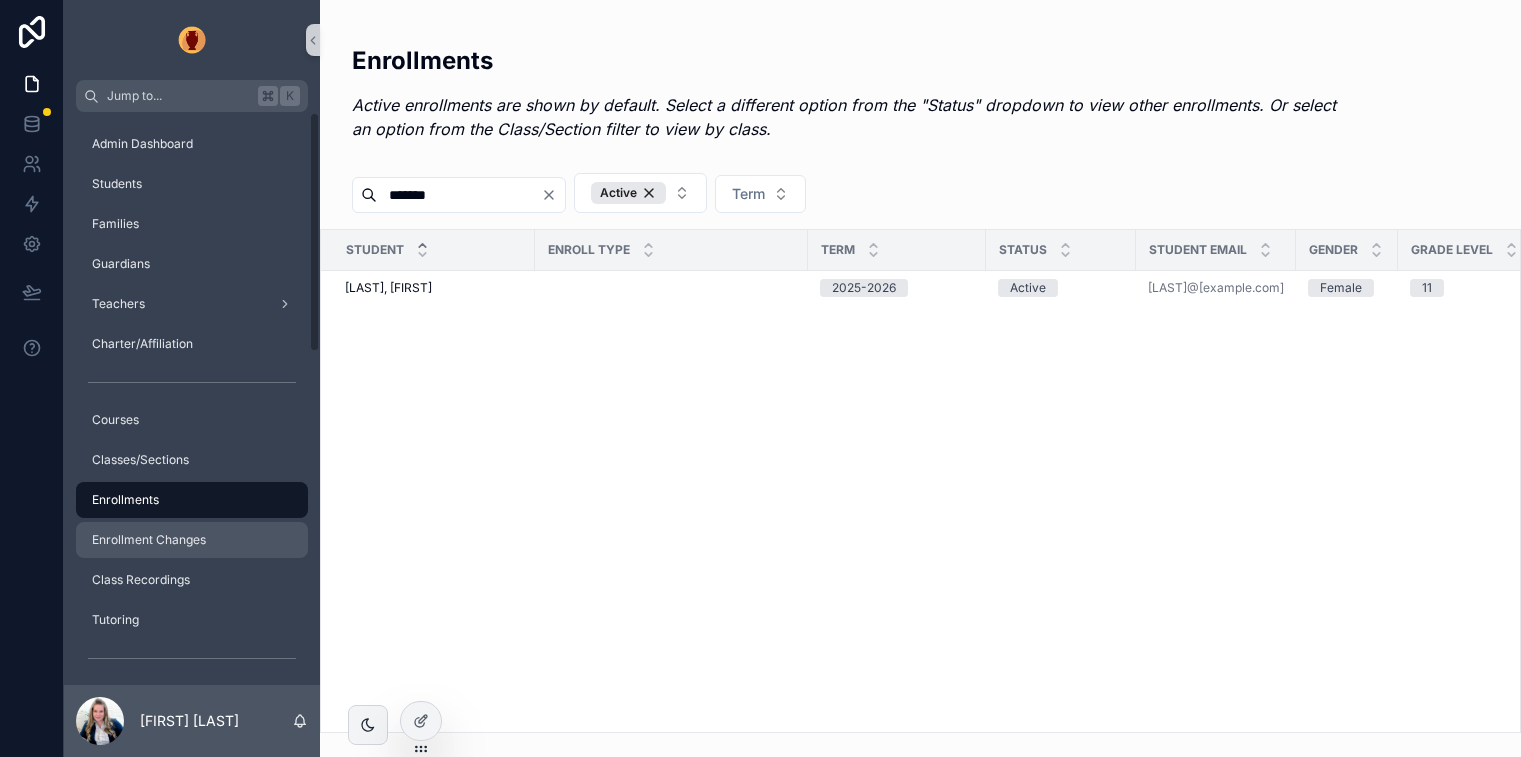 click on "Enrollment Changes" at bounding box center (192, 540) 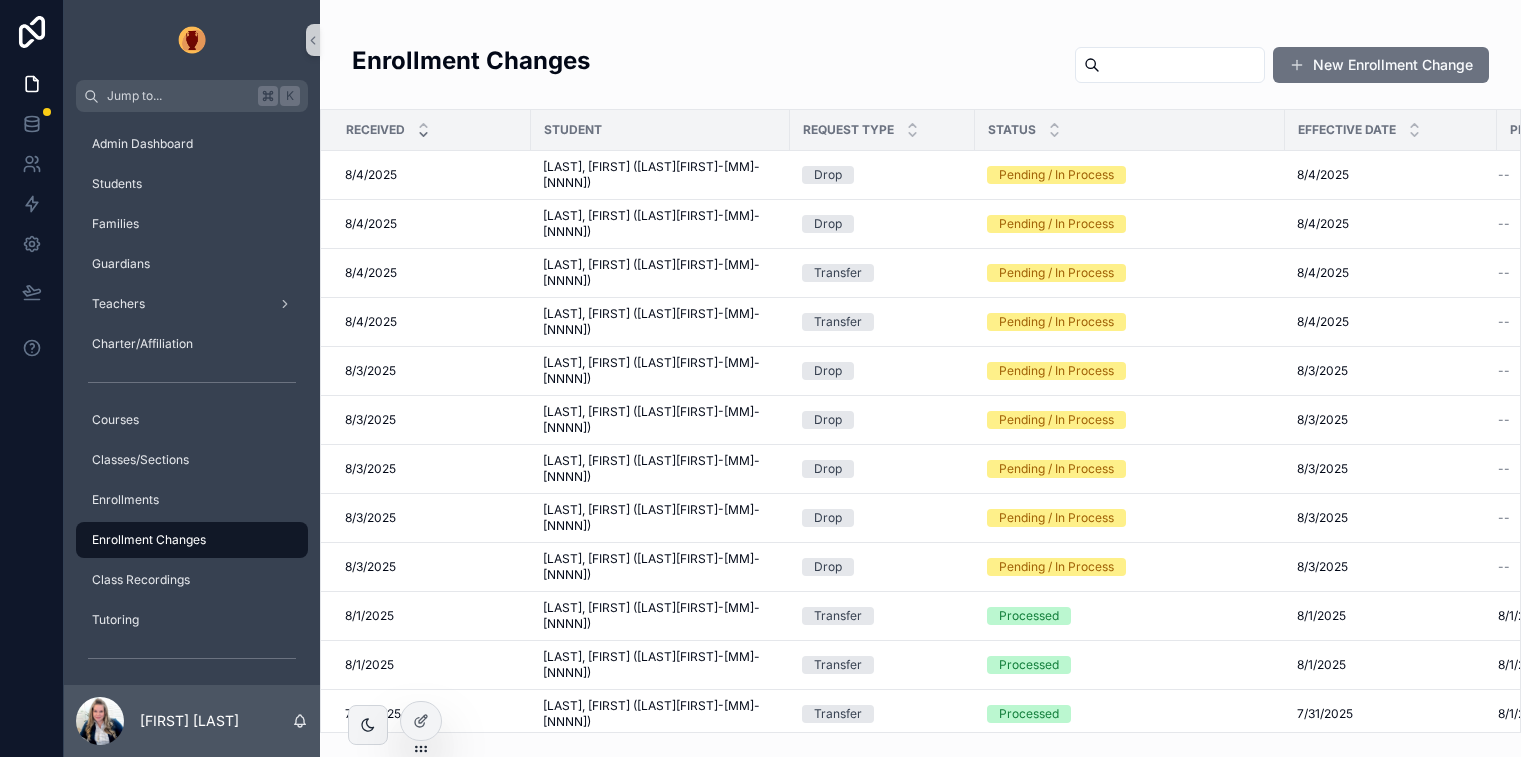click at bounding box center [1182, 65] 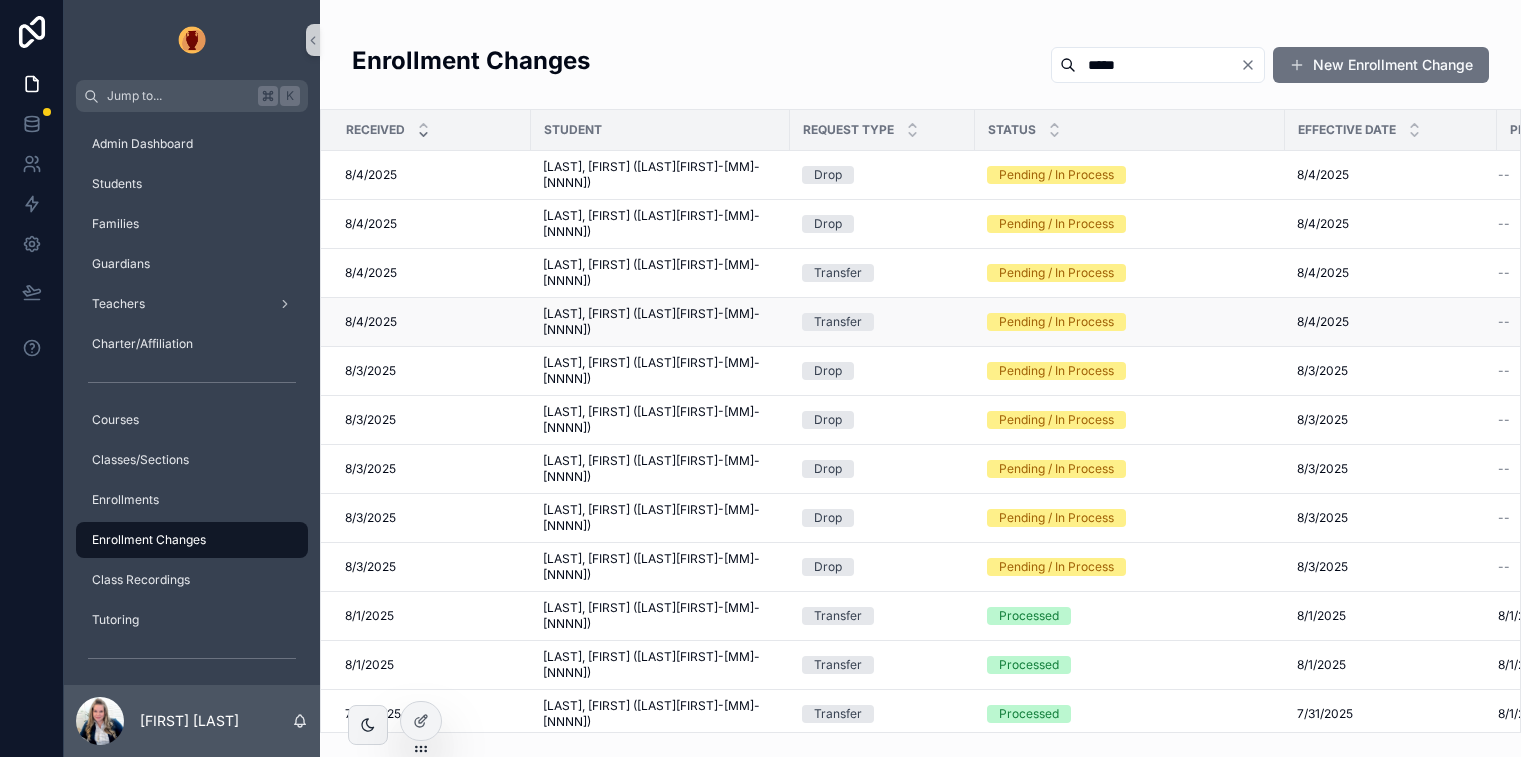 type on "*****" 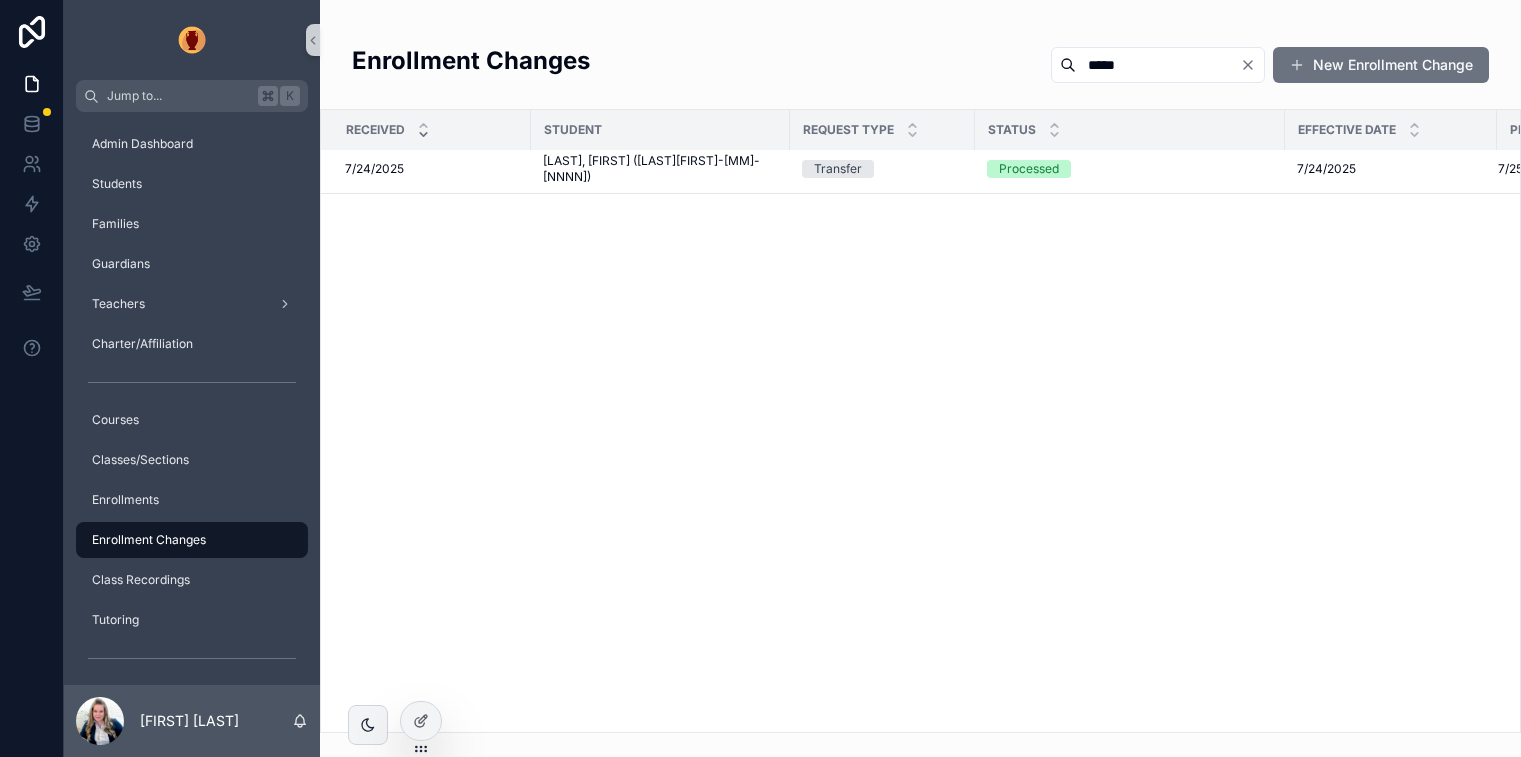 scroll, scrollTop: 0, scrollLeft: 0, axis: both 